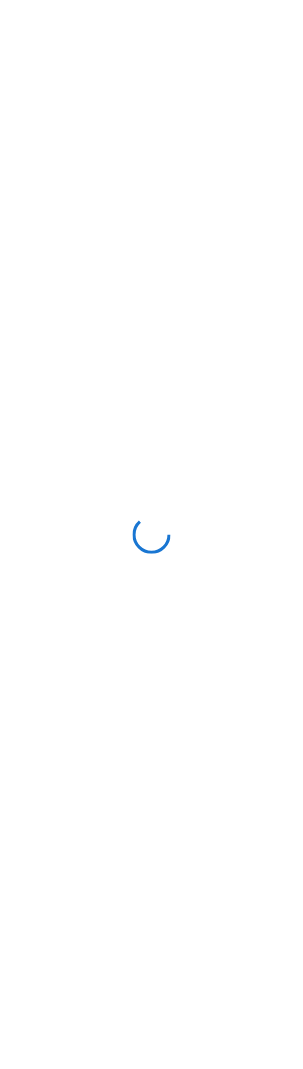 scroll, scrollTop: 0, scrollLeft: 0, axis: both 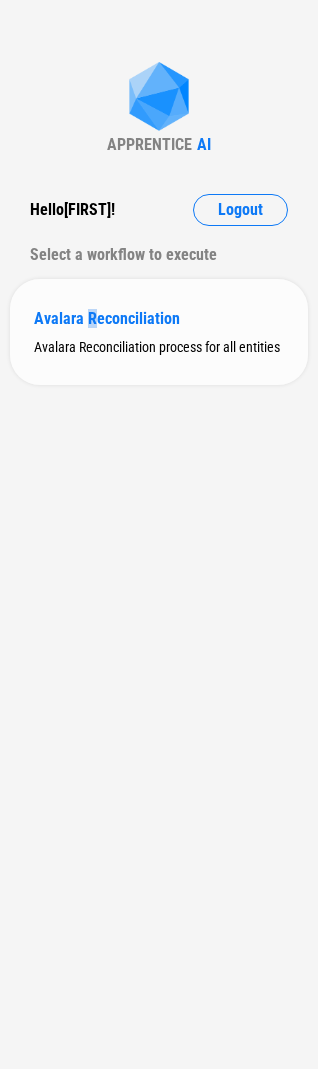 click on "Avalara Reconciliation" at bounding box center (159, 318) 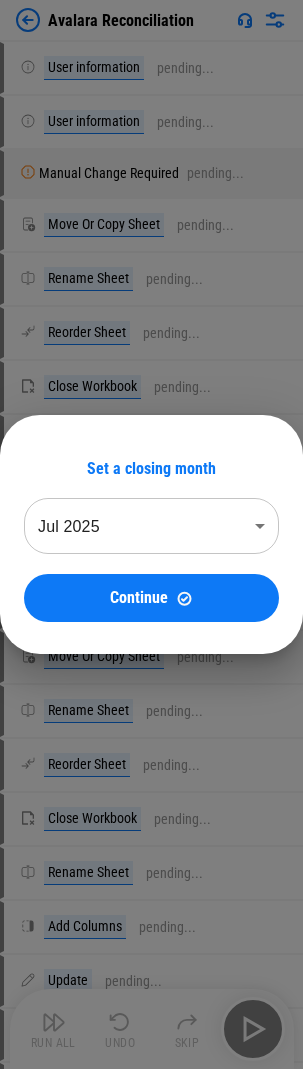 click on "Continue" at bounding box center [151, 598] 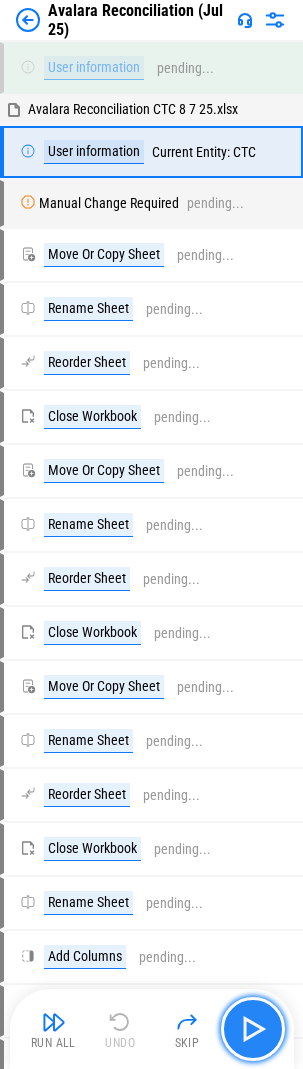 click at bounding box center [253, 1029] 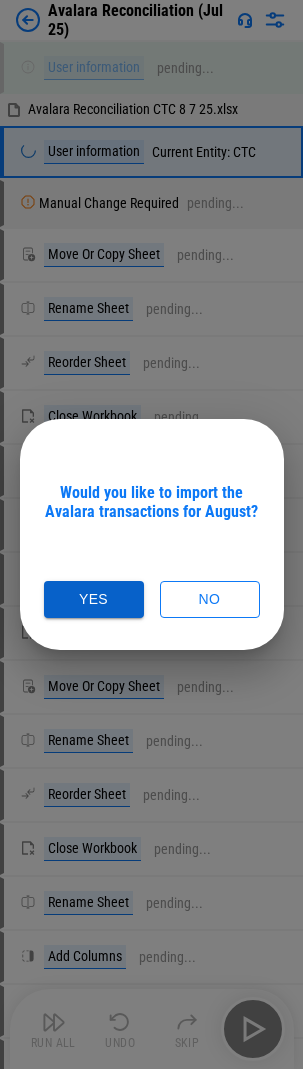 click on "Yes" at bounding box center [94, 599] 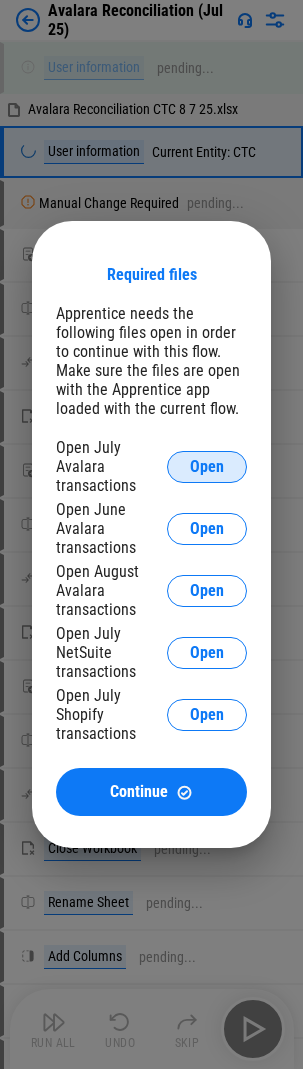 click on "Open" at bounding box center [207, 467] 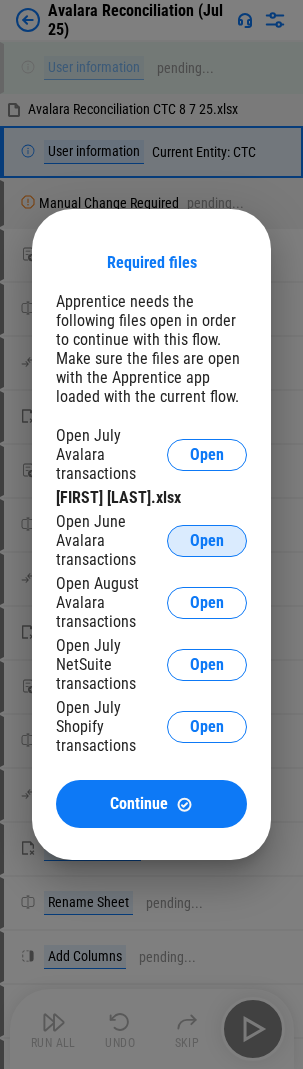 click on "Open" at bounding box center (207, 541) 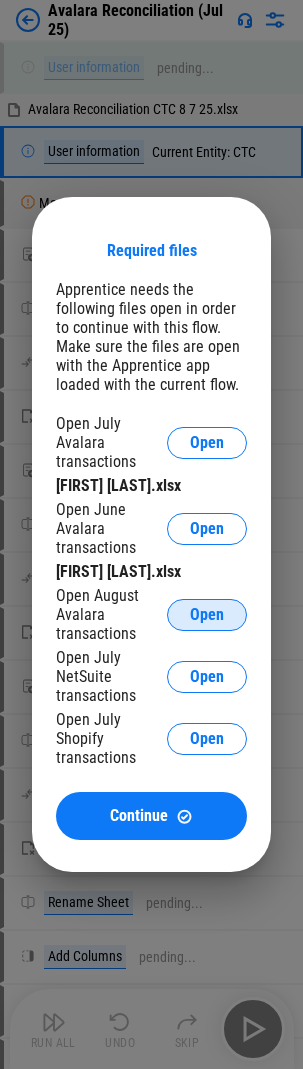 click on "Open" at bounding box center [207, 615] 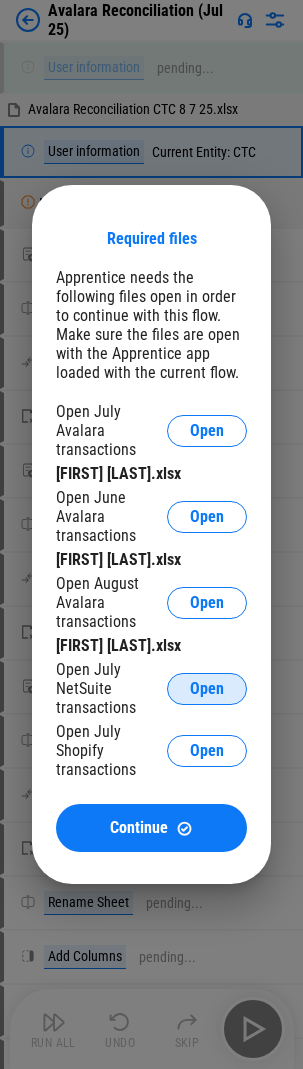click on "Open" at bounding box center (207, 689) 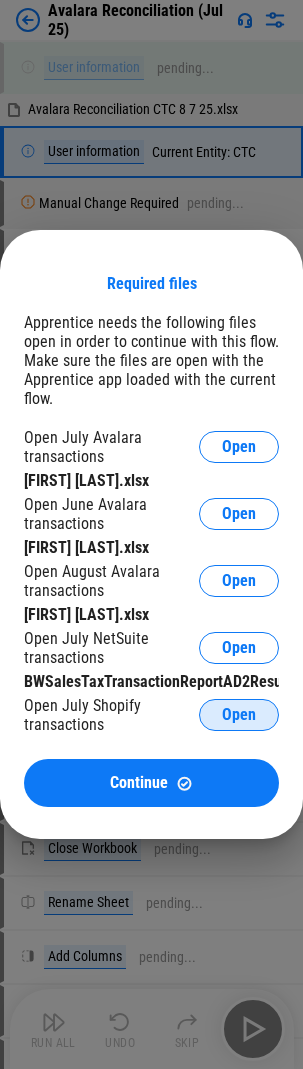 click on "Open" at bounding box center [239, 715] 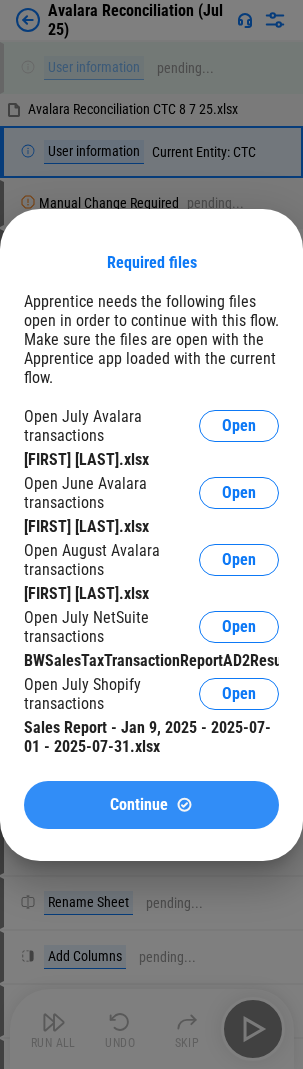 click on "Continue" at bounding box center (151, 805) 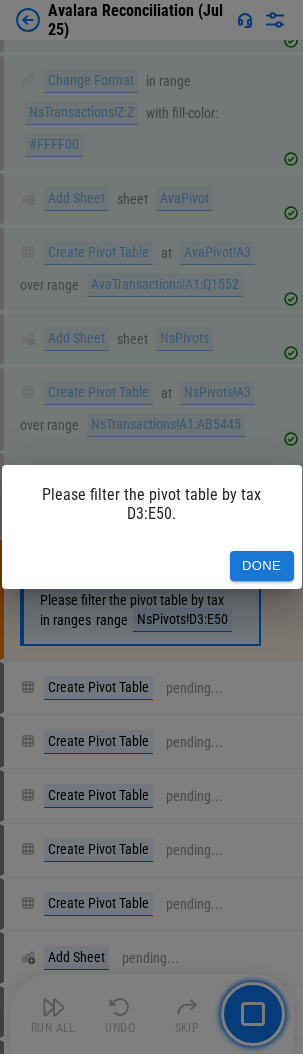 scroll, scrollTop: 28599, scrollLeft: 0, axis: vertical 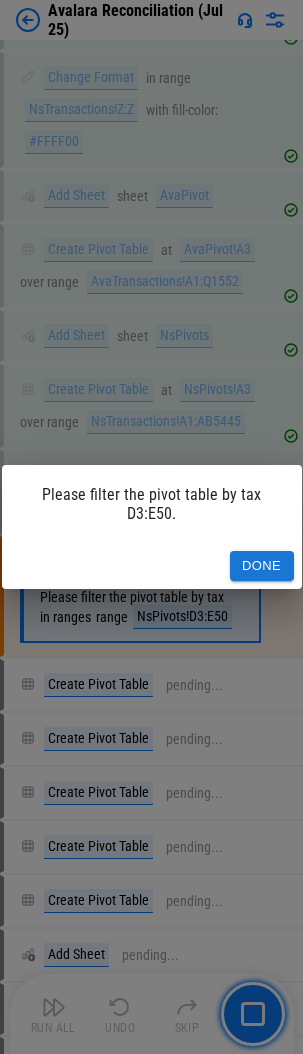 click on "Done" at bounding box center (262, 566) 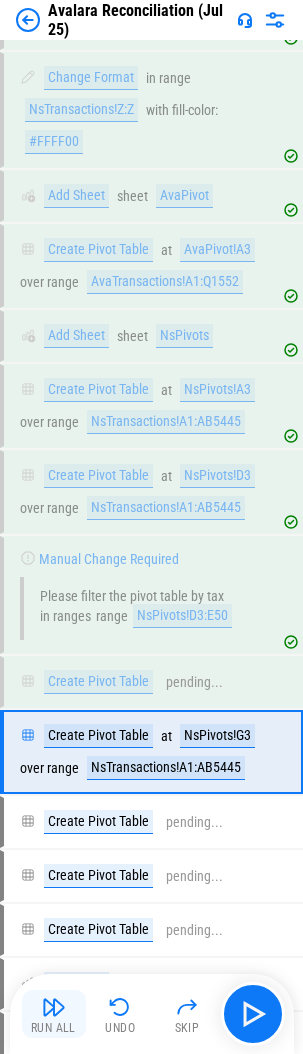 click at bounding box center (54, 1007) 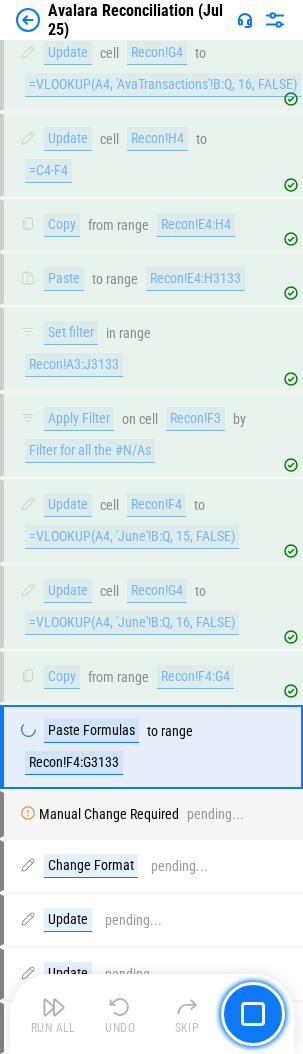 scroll, scrollTop: 30724, scrollLeft: 0, axis: vertical 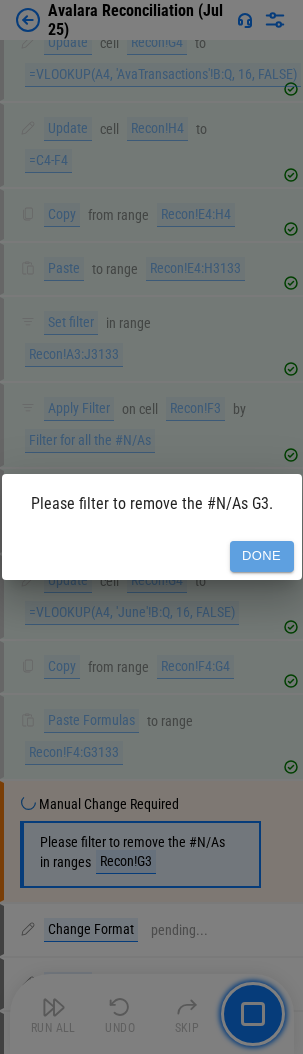 click on "Done" at bounding box center [262, 556] 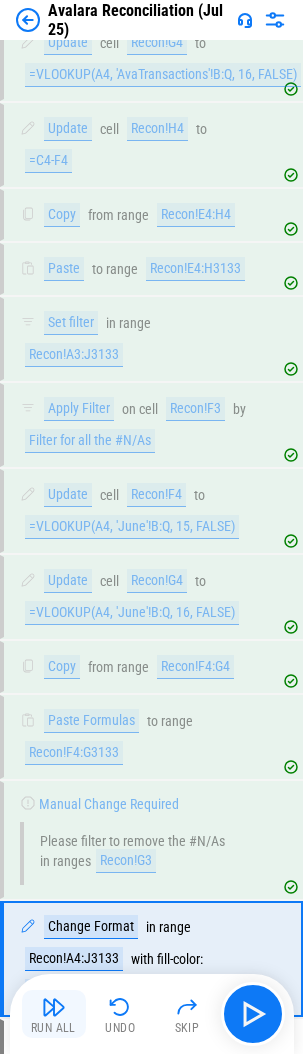 click at bounding box center [54, 1007] 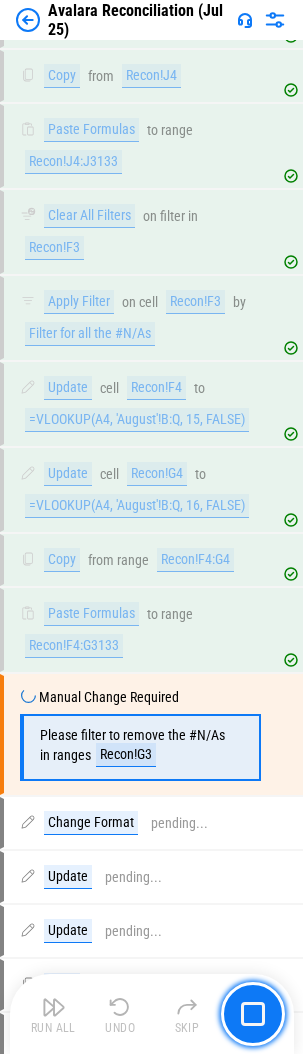 scroll, scrollTop: 31898, scrollLeft: 0, axis: vertical 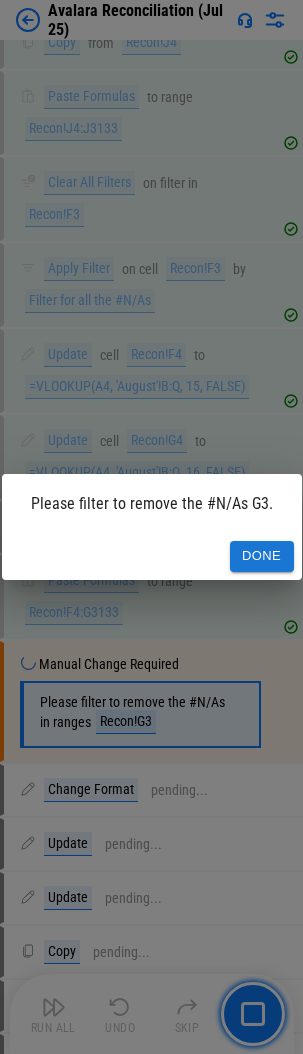 click on "Done" at bounding box center [262, 556] 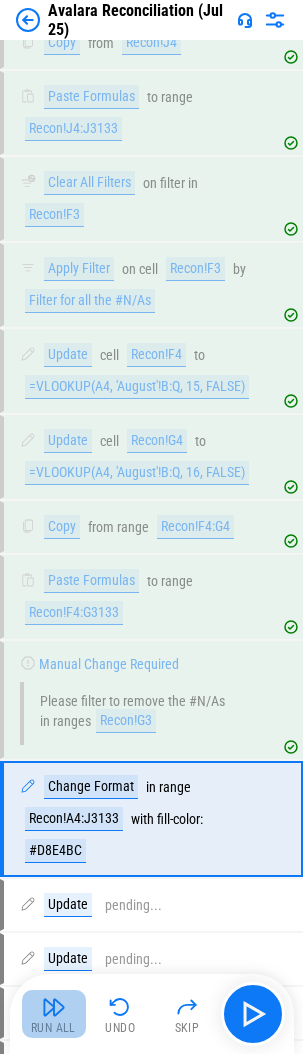 click on "Run All" at bounding box center (54, 1014) 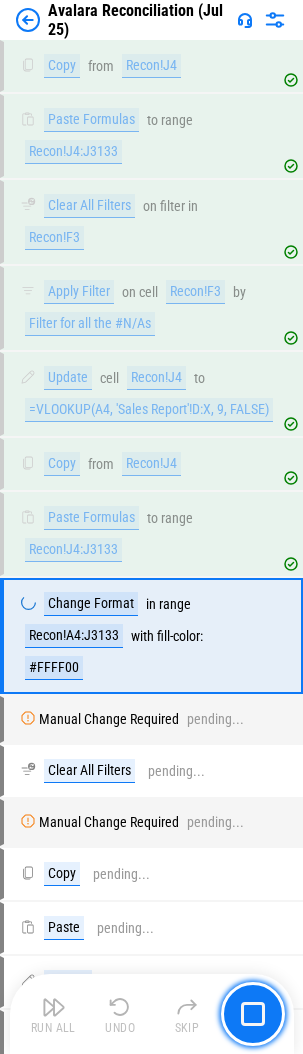 scroll, scrollTop: 32948, scrollLeft: 0, axis: vertical 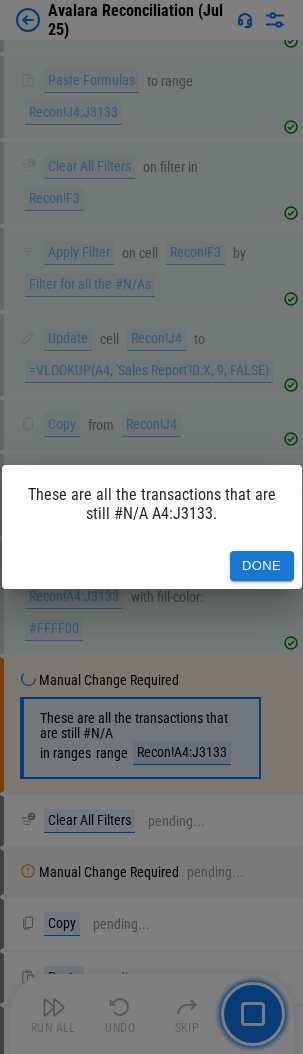click on "Done" at bounding box center (262, 566) 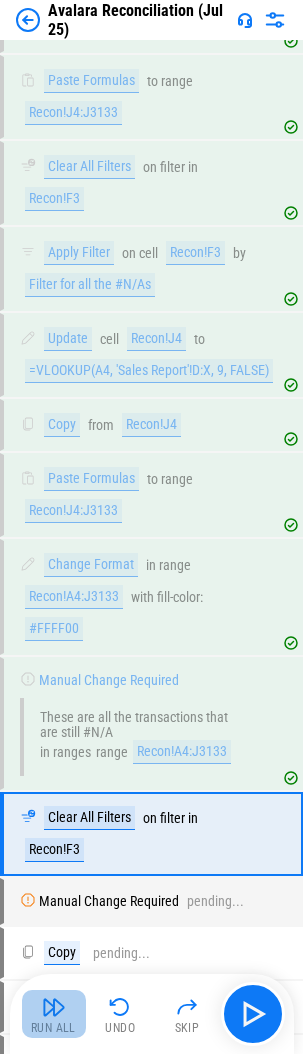 click at bounding box center (54, 1007) 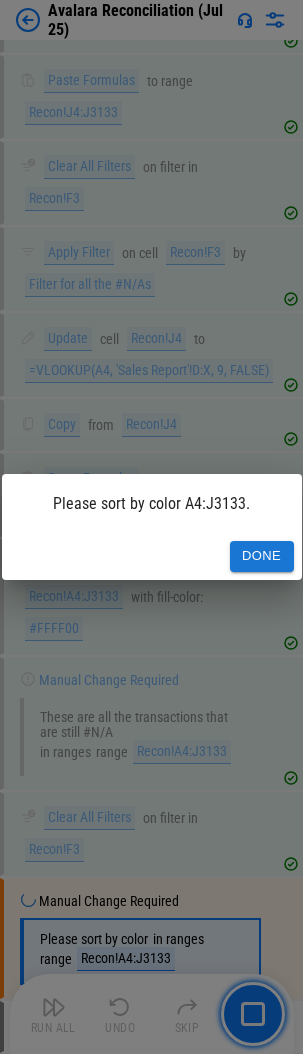 click on "Done" at bounding box center (262, 556) 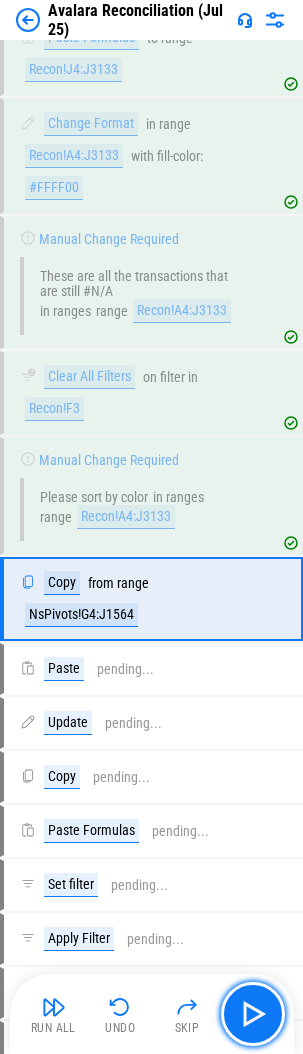 scroll, scrollTop: 33391, scrollLeft: 0, axis: vertical 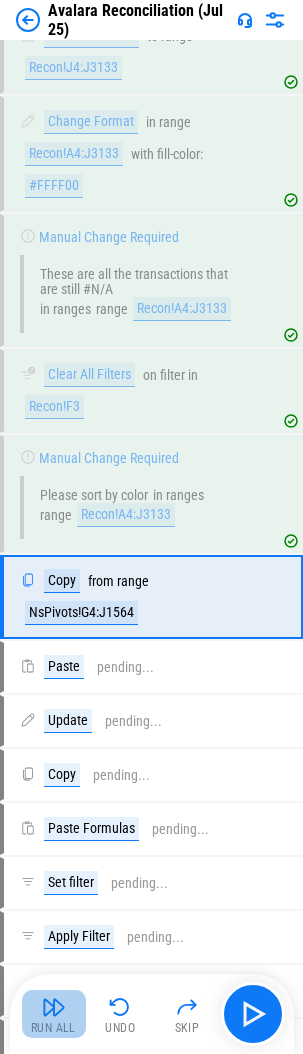 click at bounding box center (54, 1007) 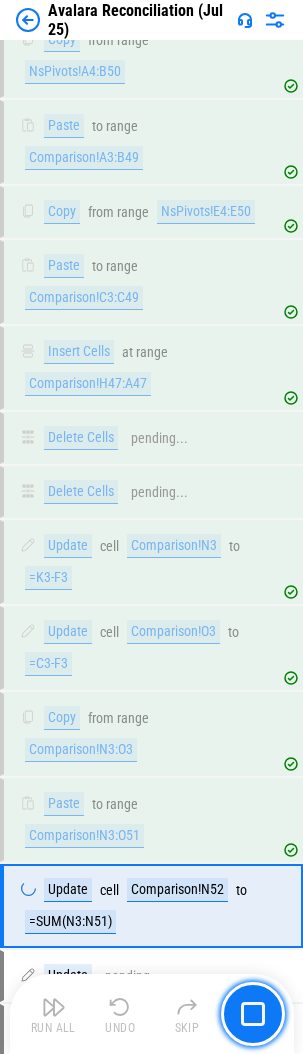scroll, scrollTop: 35031, scrollLeft: 0, axis: vertical 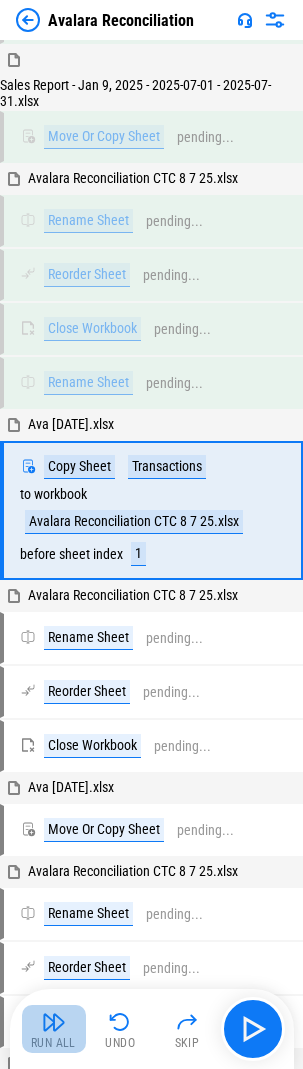 drag, startPoint x: 61, startPoint y: 1026, endPoint x: 44, endPoint y: 1016, distance: 19.723083 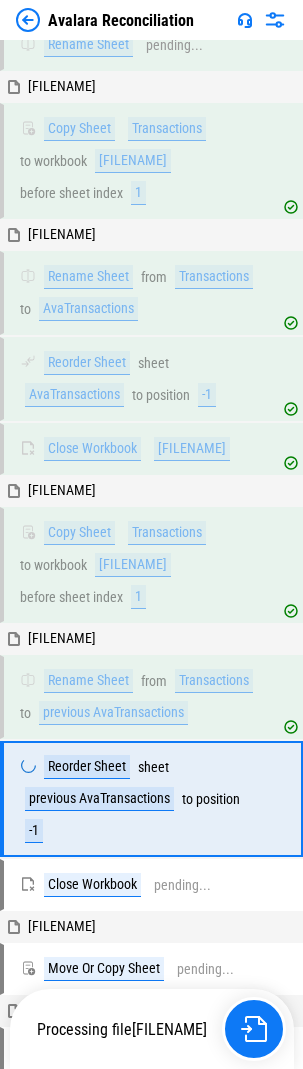 scroll, scrollTop: 22935, scrollLeft: 0, axis: vertical 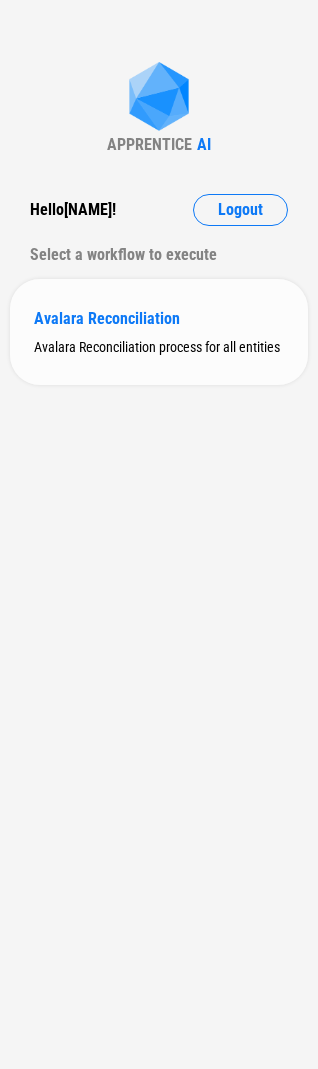 click on "Avalara Reconciliation" at bounding box center (159, 318) 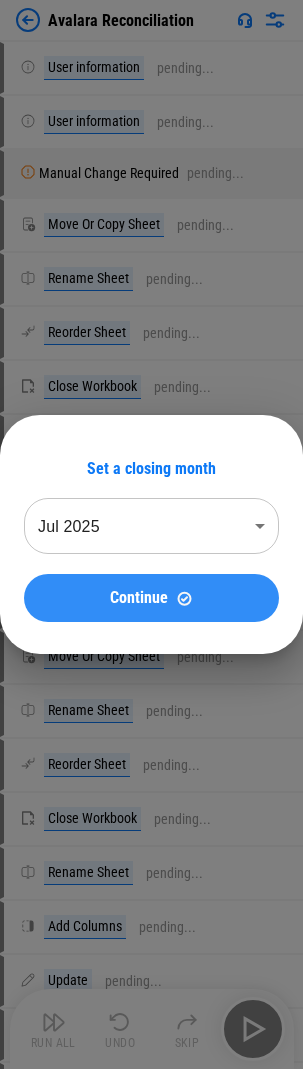 click on "Continue" at bounding box center (151, 598) 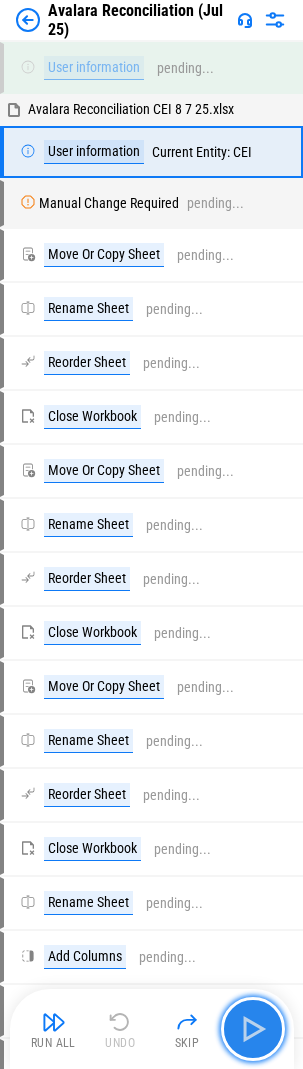 click at bounding box center (253, 1029) 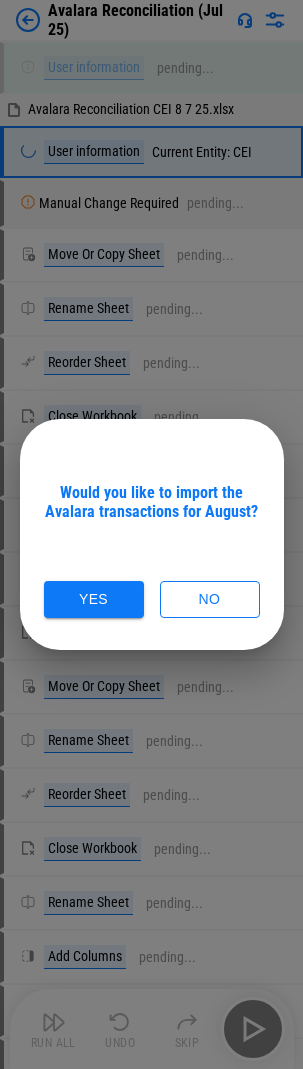 click on "Would you like to import the Avalara transactions for [MONTH]? Yes No" at bounding box center (152, 534) 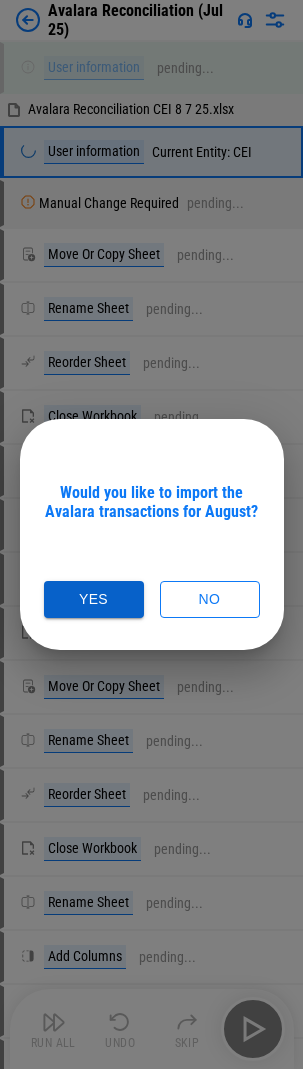 click on "Yes" at bounding box center (94, 599) 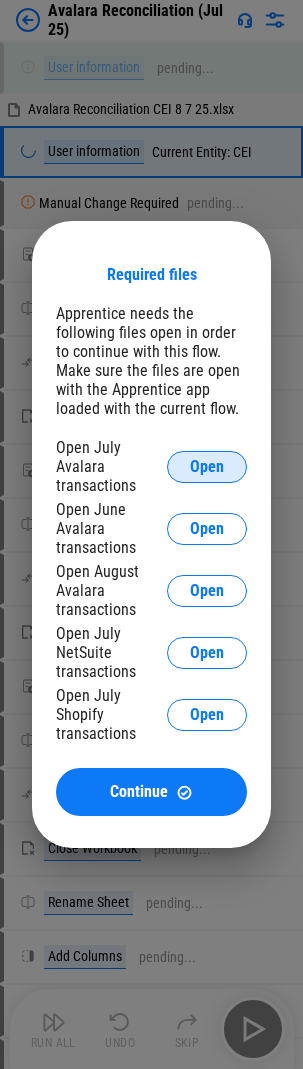 click on "Open" at bounding box center [207, 467] 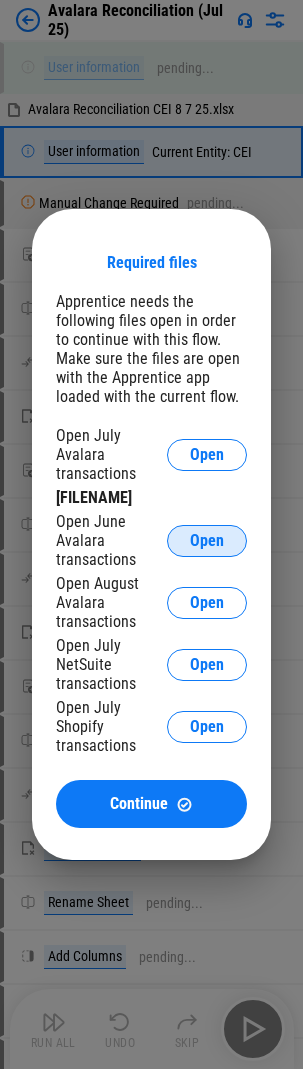 click on "Open" at bounding box center [207, 541] 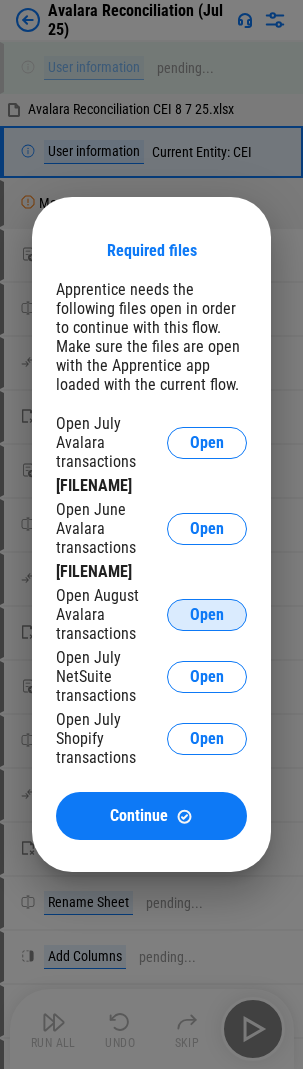 click on "Open" at bounding box center (207, 615) 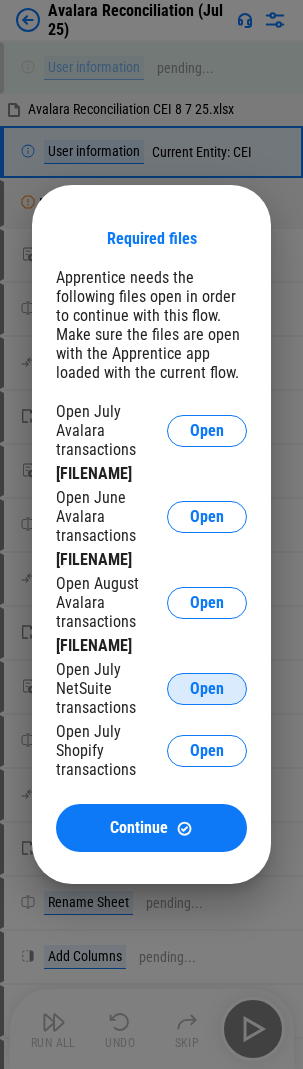 click on "Open" at bounding box center (207, 689) 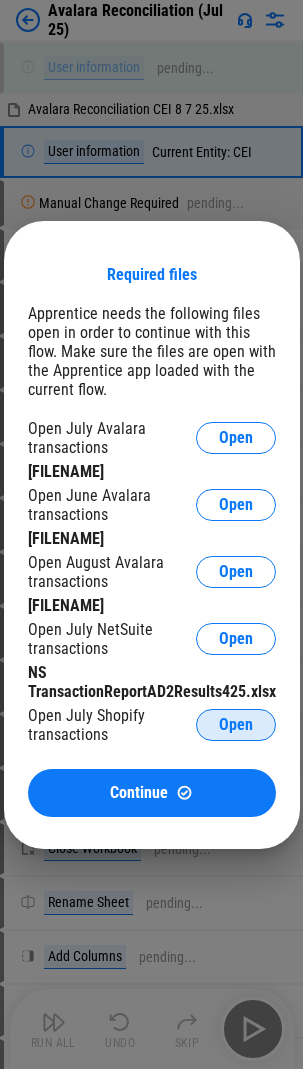 click on "Open" at bounding box center (236, 725) 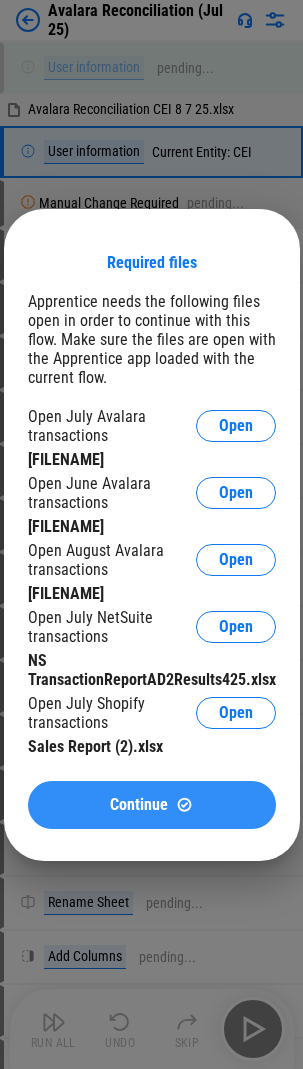 click on "Continue" at bounding box center (139, 805) 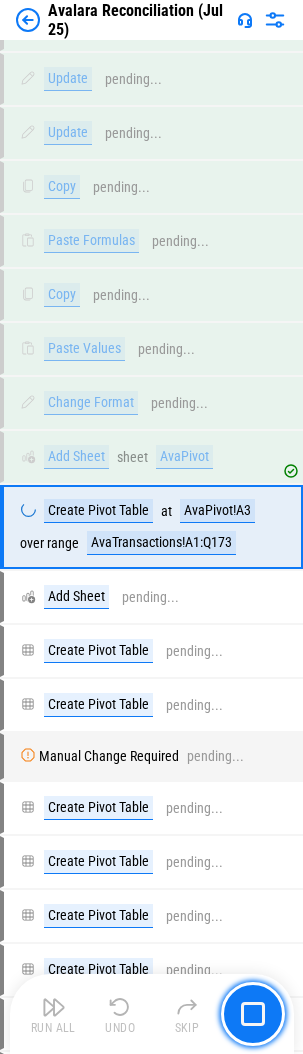 scroll, scrollTop: 27874, scrollLeft: 0, axis: vertical 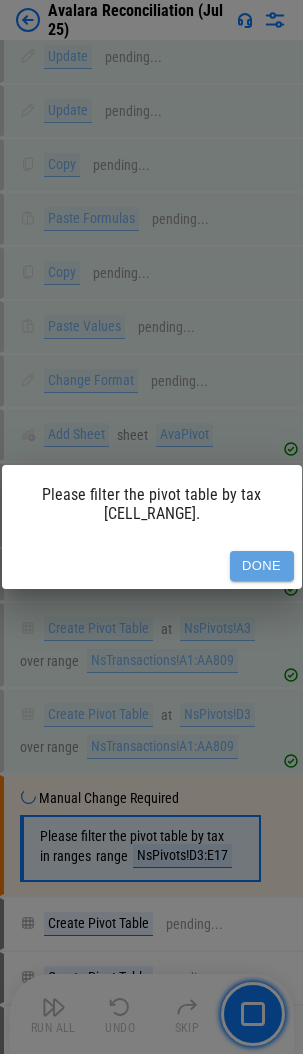 click on "Done" at bounding box center [262, 566] 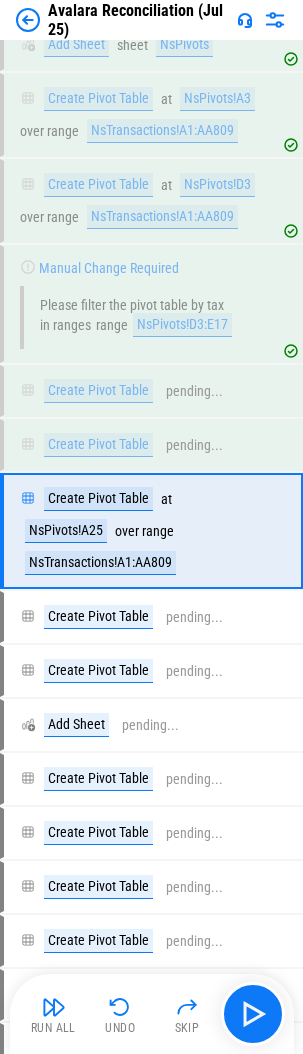 scroll, scrollTop: 28430, scrollLeft: 0, axis: vertical 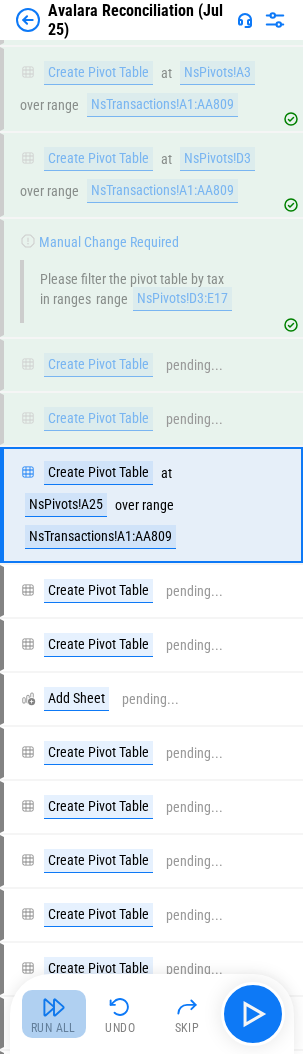 click at bounding box center (54, 1007) 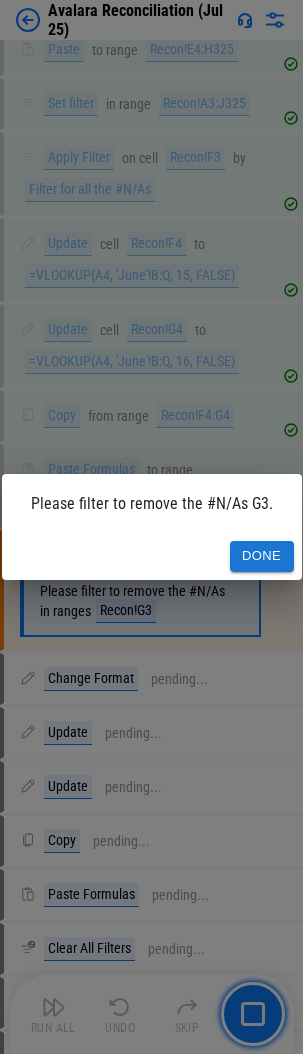 scroll, scrollTop: 30639, scrollLeft: 0, axis: vertical 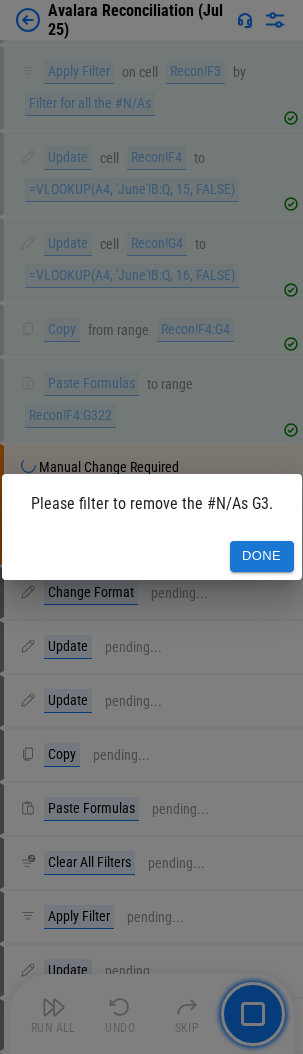 click on "Done" at bounding box center [262, 556] 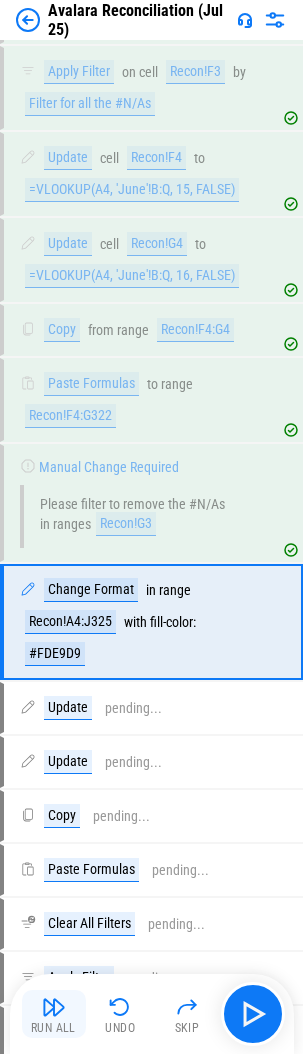 click at bounding box center [54, 1007] 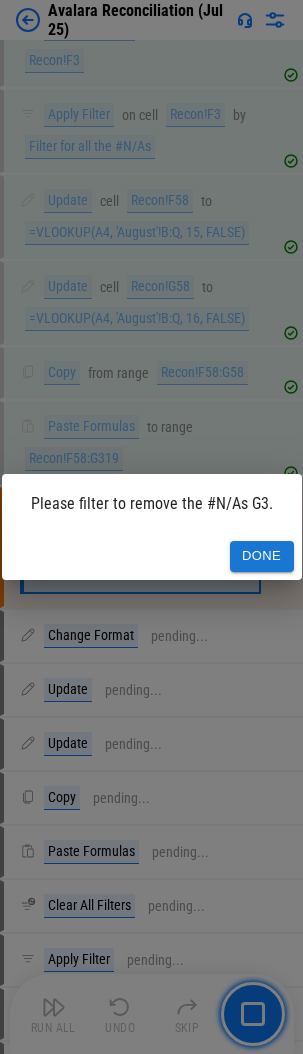scroll, scrollTop: 31673, scrollLeft: 0, axis: vertical 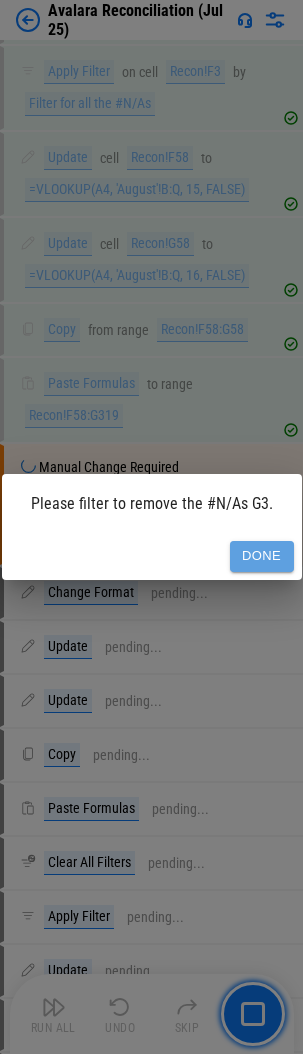 click on "Done" at bounding box center [262, 556] 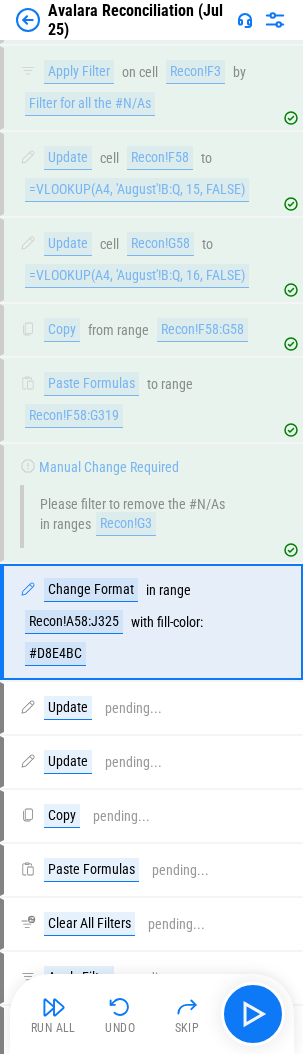 click at bounding box center [54, 1007] 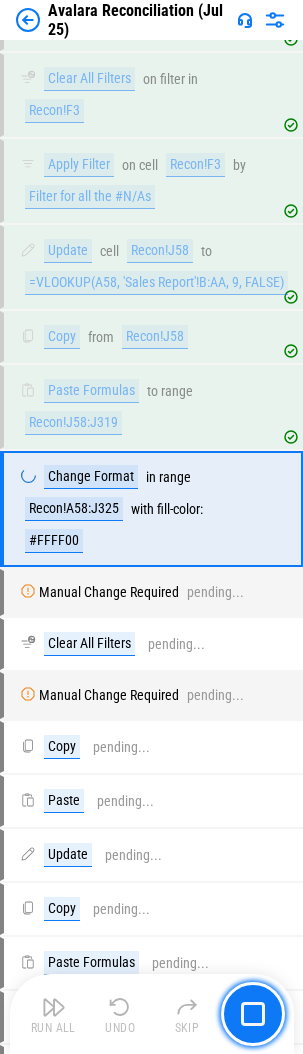 scroll, scrollTop: 32618, scrollLeft: 0, axis: vertical 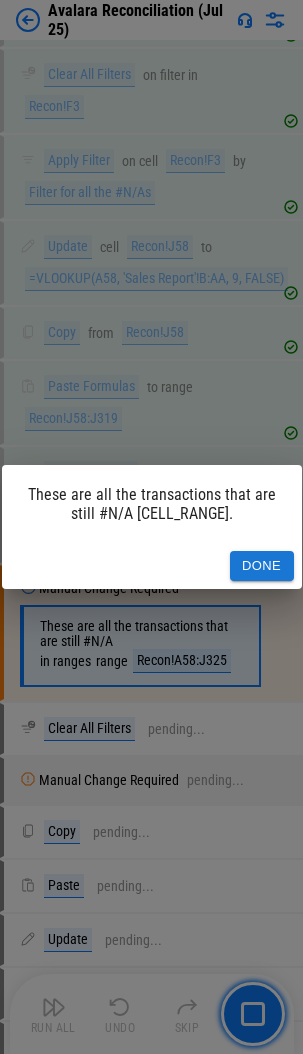 click on "Done" at bounding box center (262, 566) 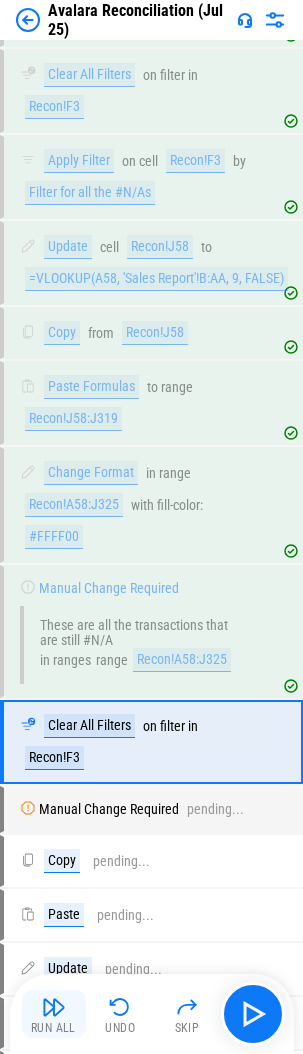 click at bounding box center [54, 1007] 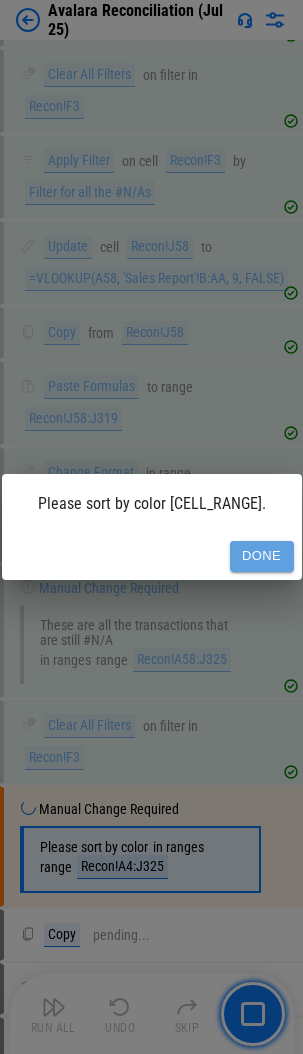 click on "Done" at bounding box center (262, 556) 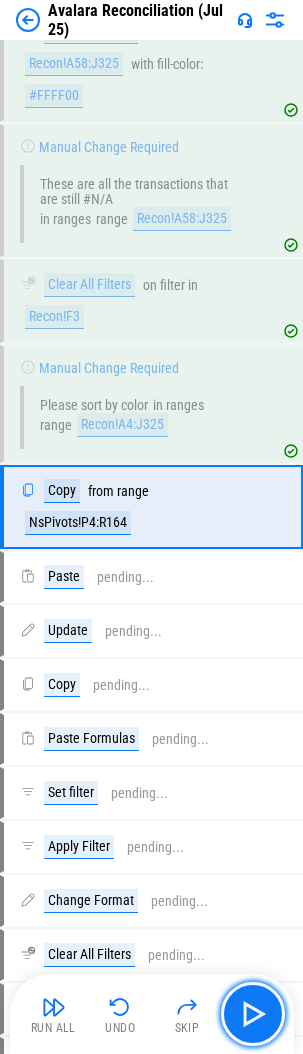 scroll, scrollTop: 33061, scrollLeft: 0, axis: vertical 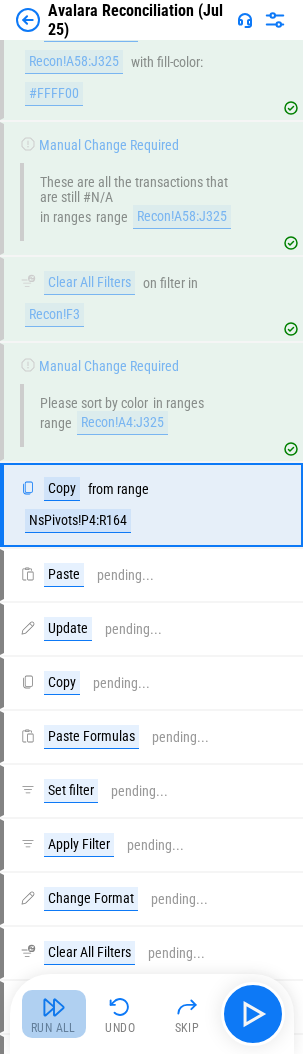 click on "Run All" at bounding box center [53, 1028] 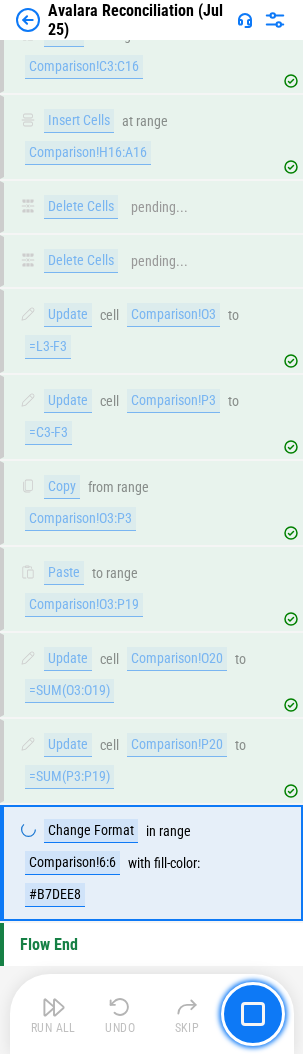 scroll, scrollTop: 34797, scrollLeft: 0, axis: vertical 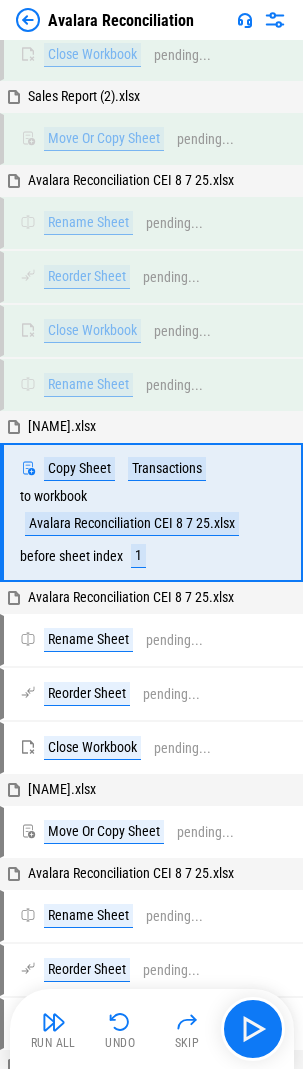 click at bounding box center (54, 1022) 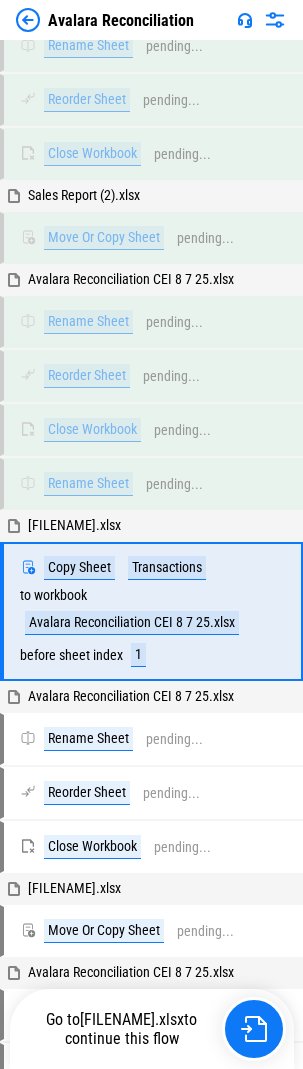 scroll, scrollTop: 22325, scrollLeft: 0, axis: vertical 